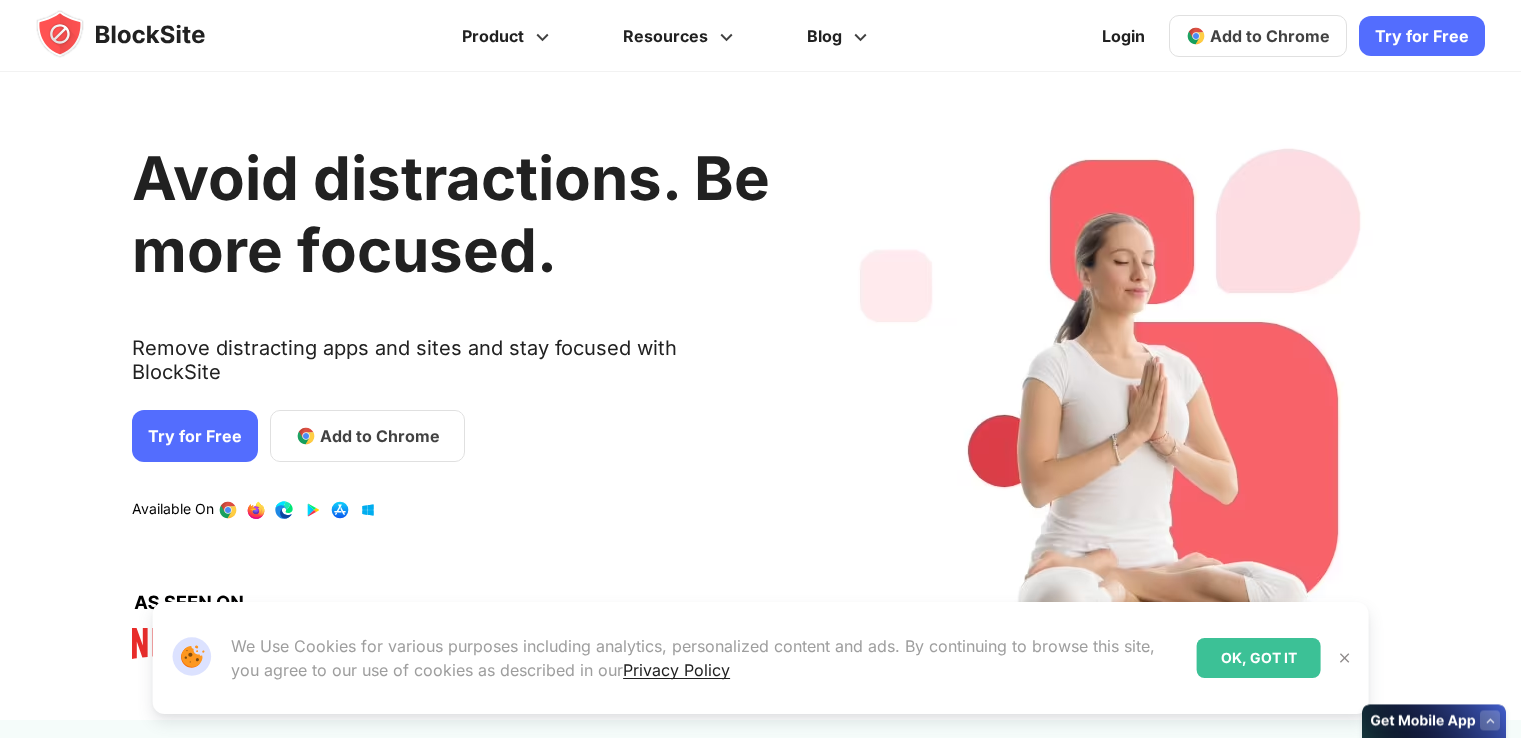 scroll, scrollTop: 0, scrollLeft: 0, axis: both 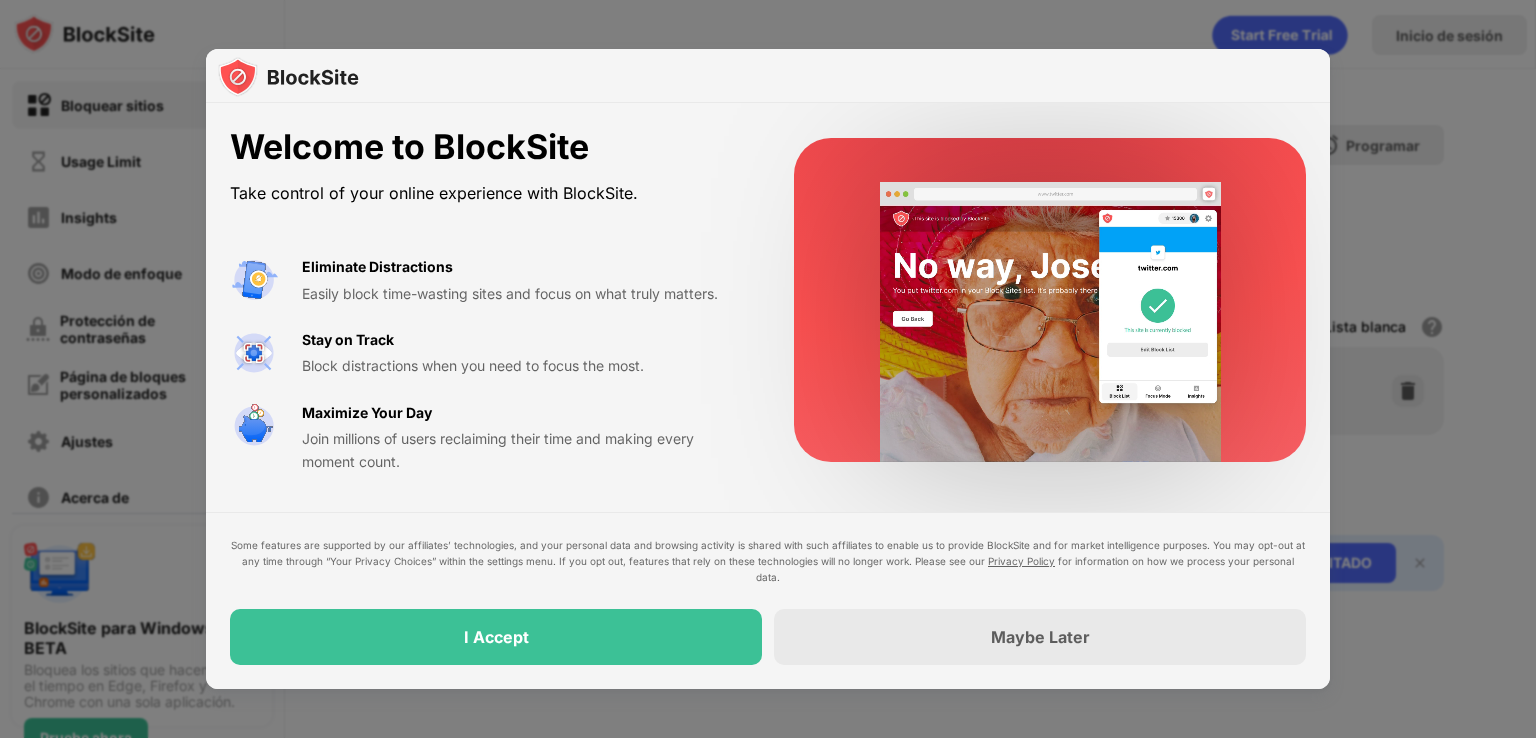 click on "Some features are supported by our affiliates’ technologies, and your personal data and browsing activity is shared with such affiliates to enable us to provide BlockSite and for market intelligence purposes. You may opt-out at any time through “Your Privacy Choices” within the settings menu. If you opt out, features that rely on these technologies will no longer work. Please see our   Privacy Policy   for information on how we process your personal data. I Accept Maybe Later" at bounding box center (768, 600) 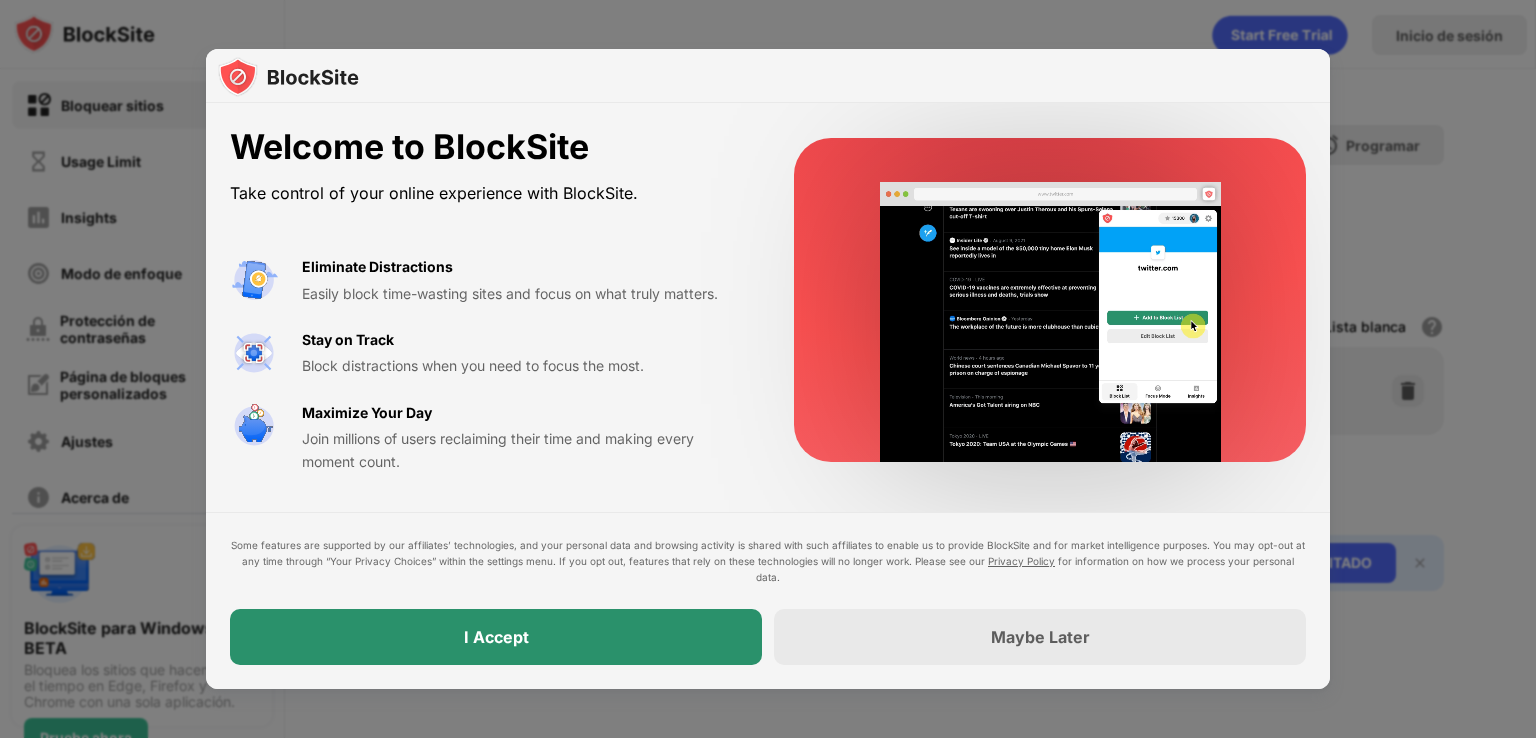 click on "I Accept" at bounding box center [496, 637] 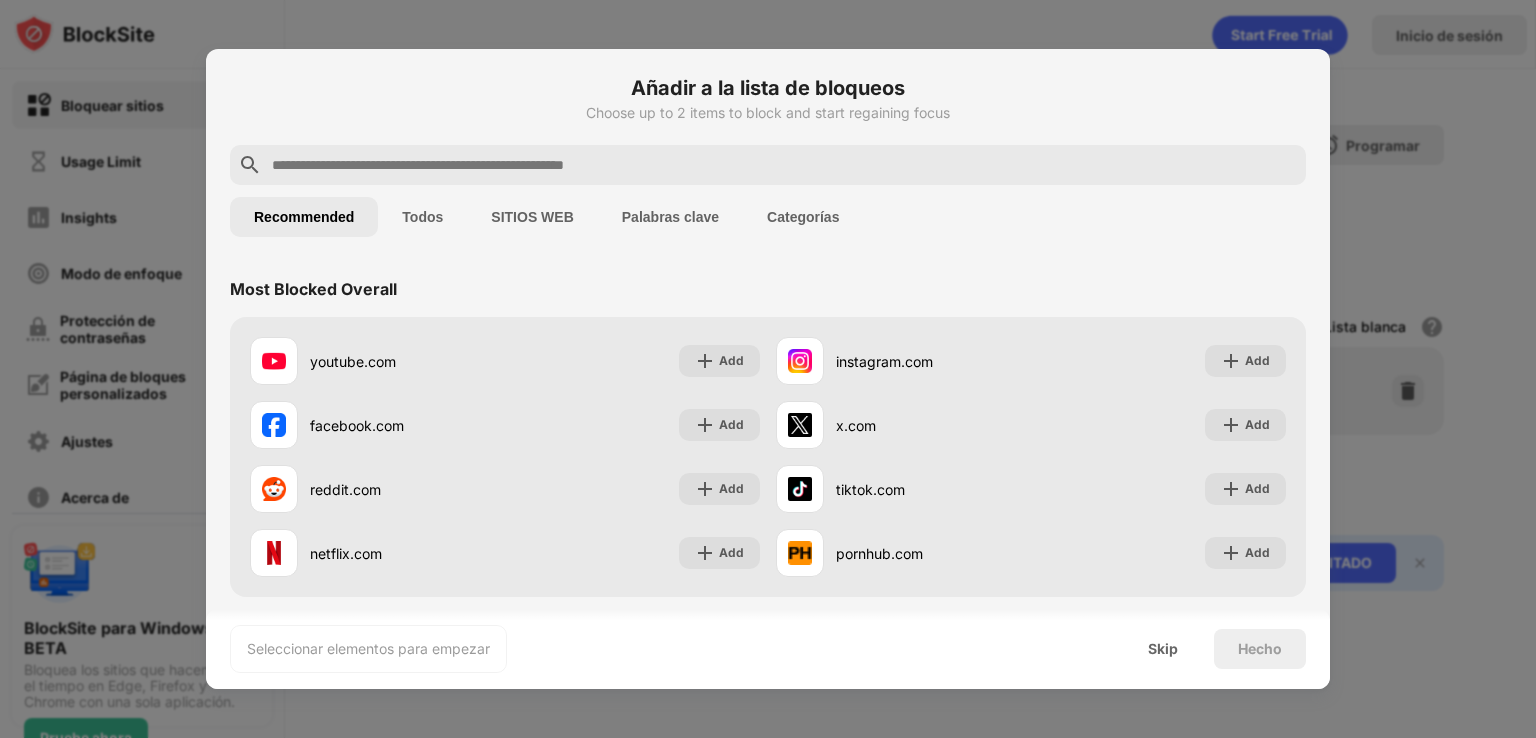 click at bounding box center (768, 369) 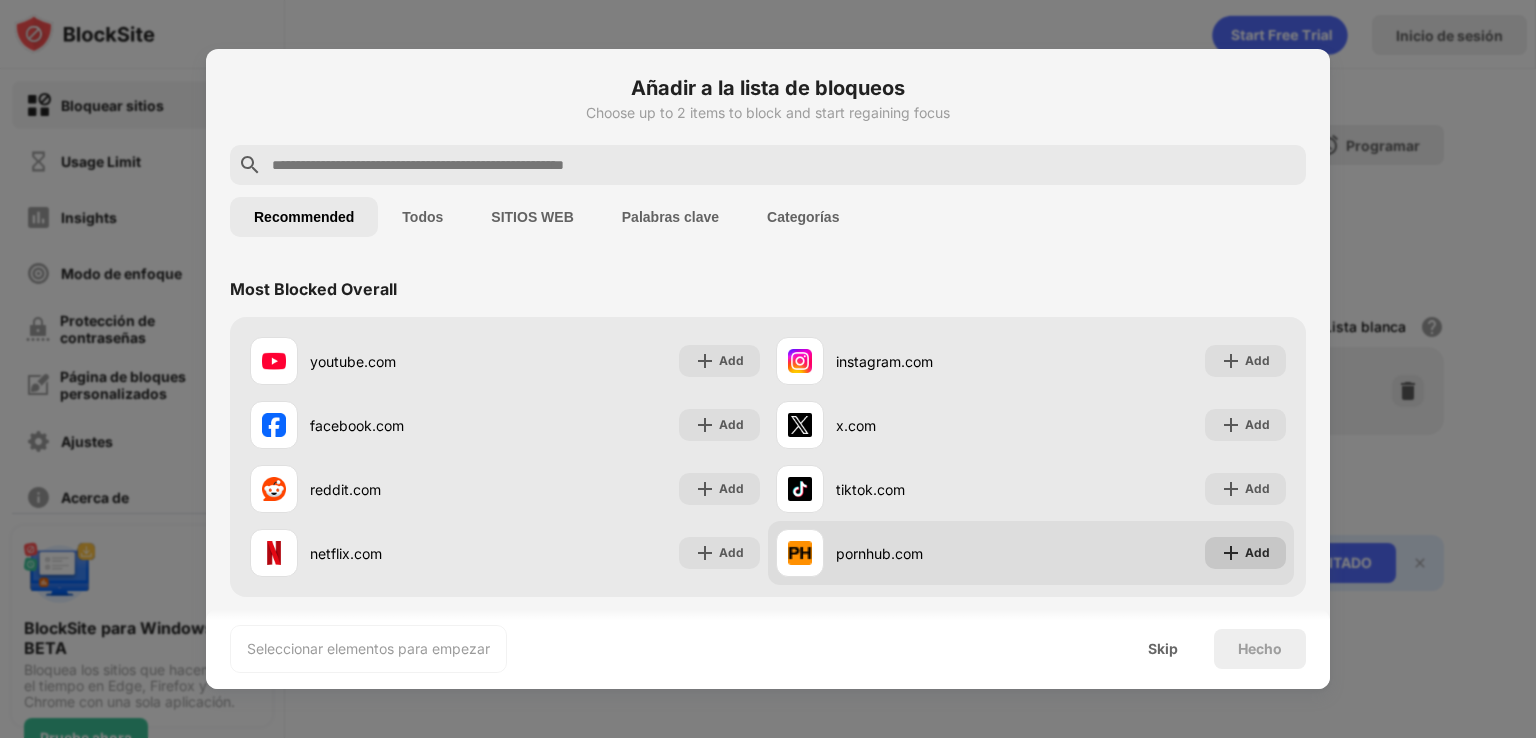 click at bounding box center [1231, 553] 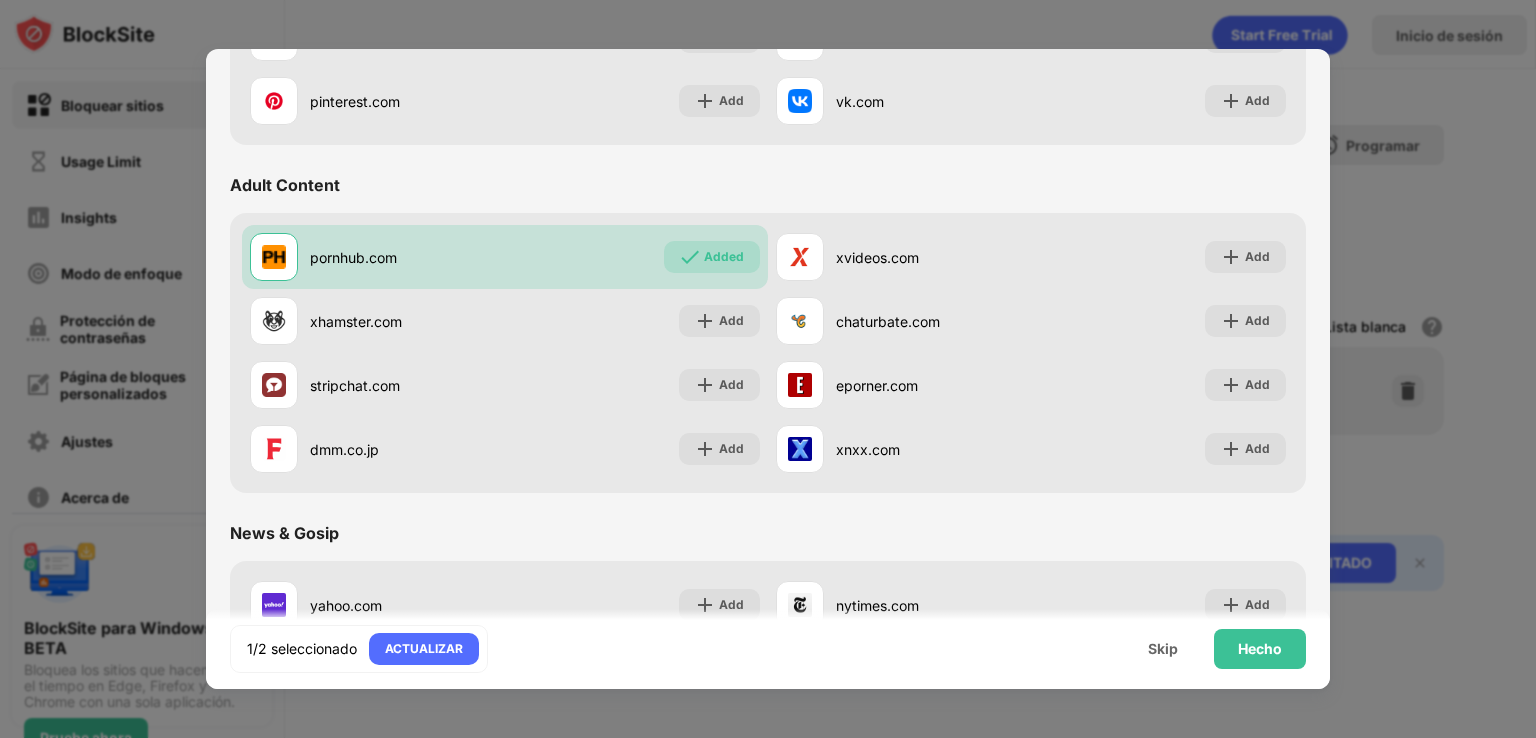 scroll, scrollTop: 808, scrollLeft: 0, axis: vertical 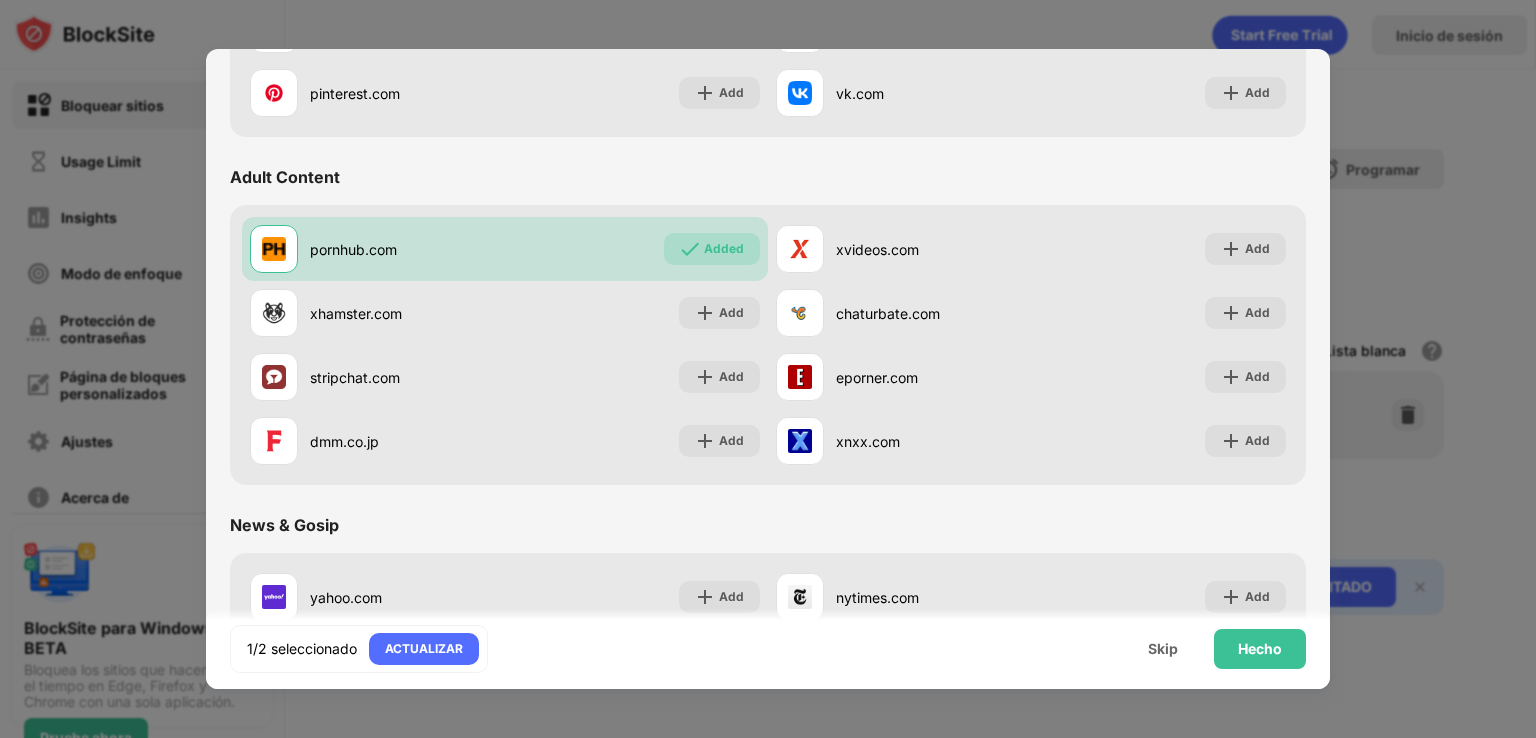 click on "Adult Content" at bounding box center (285, 177) 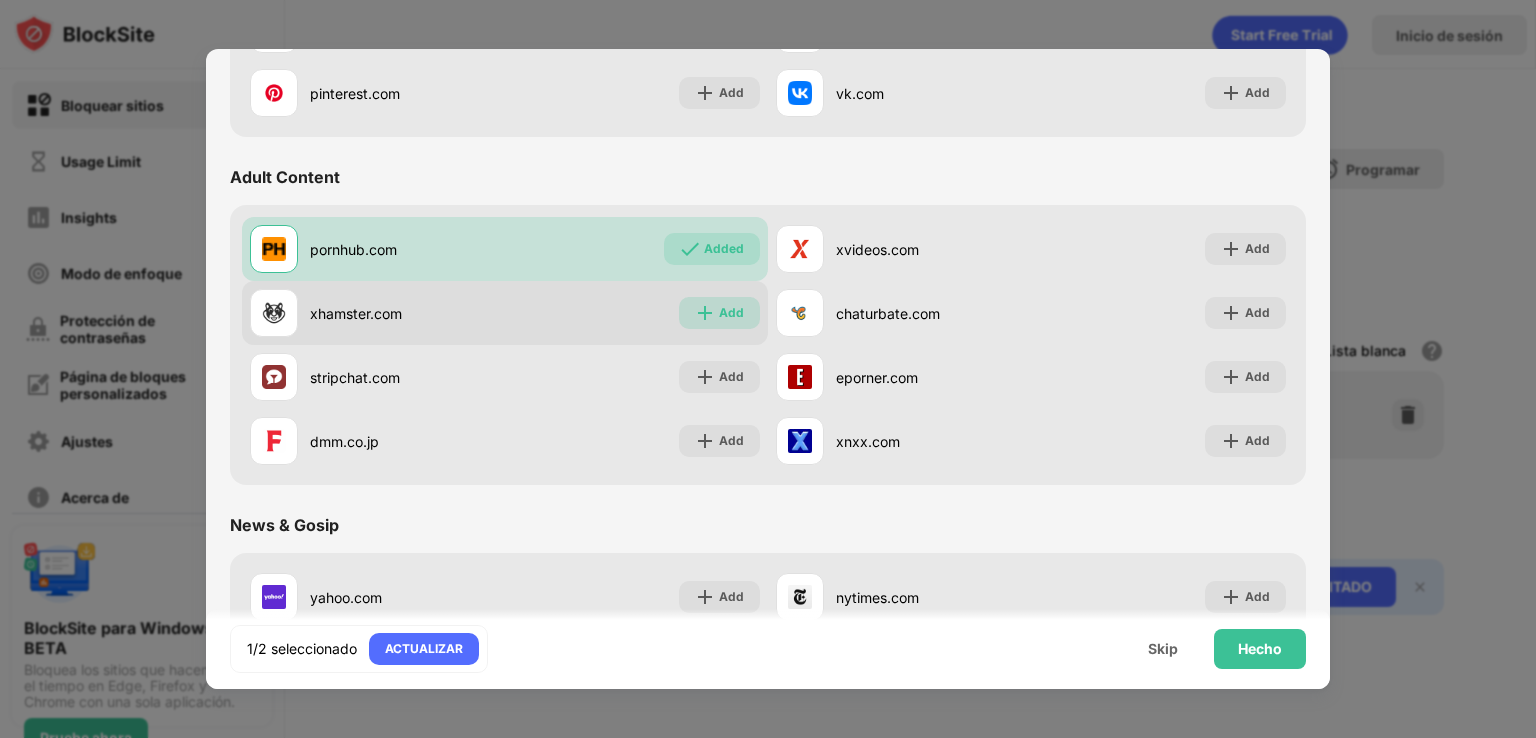 click on "Add" at bounding box center [731, 313] 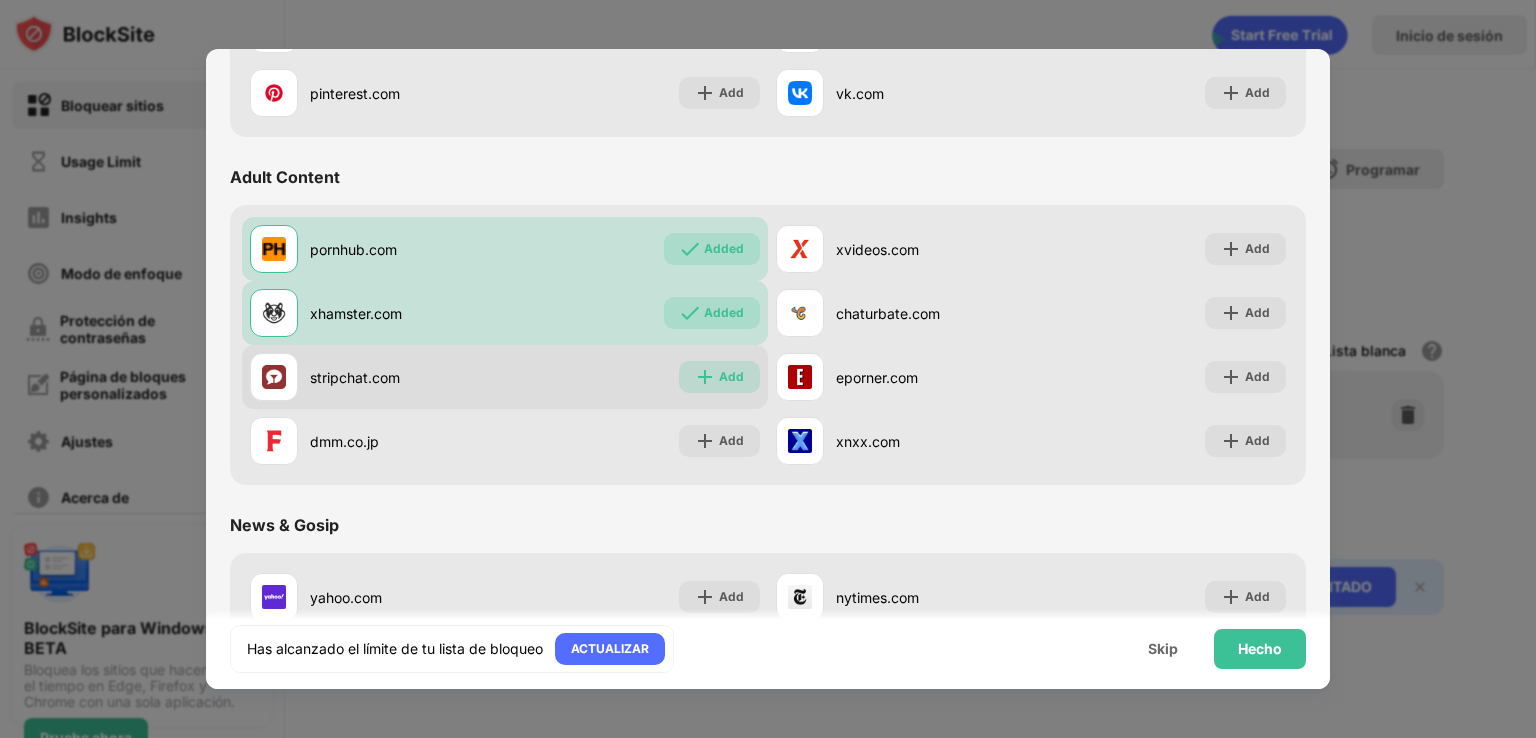 click on "Add" at bounding box center [719, 377] 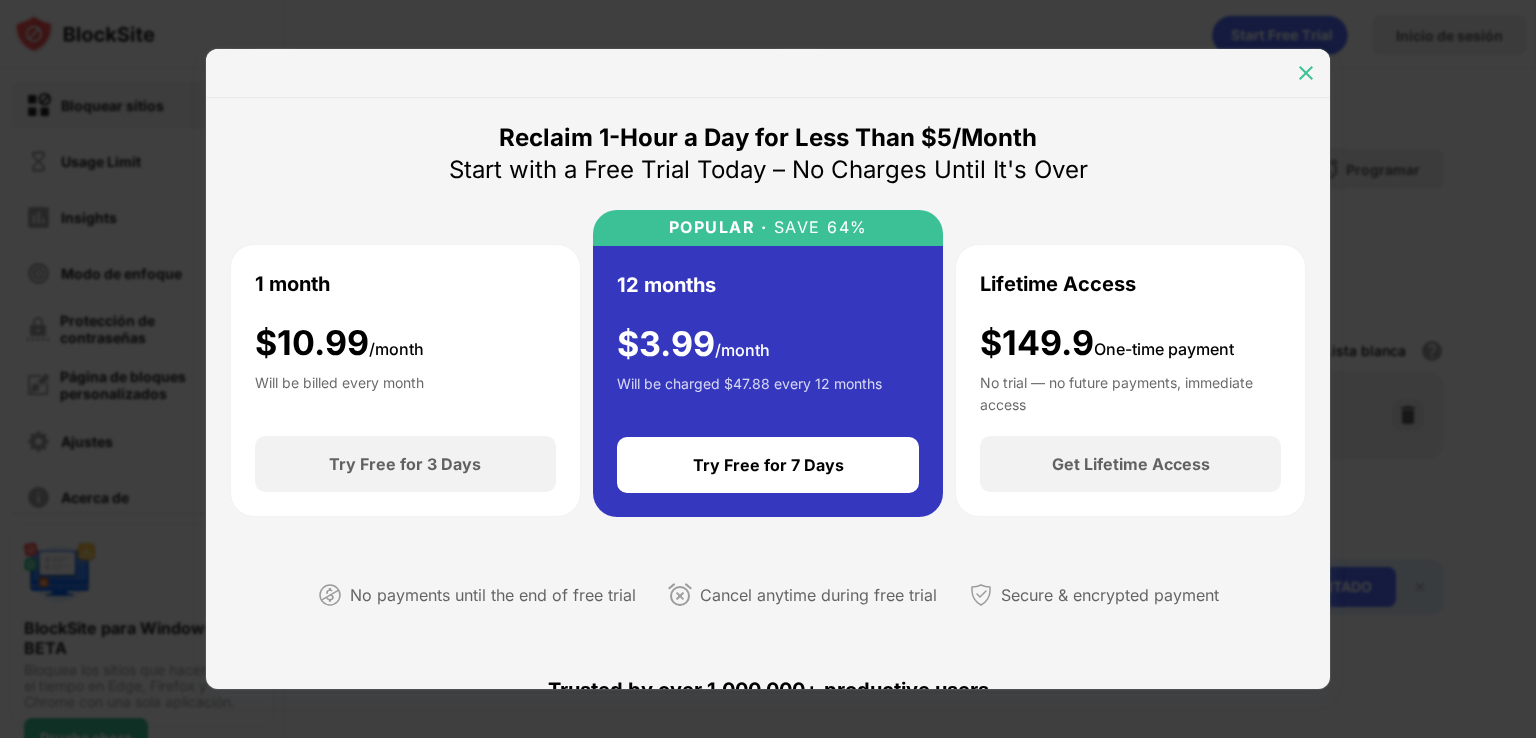 click at bounding box center (1306, 73) 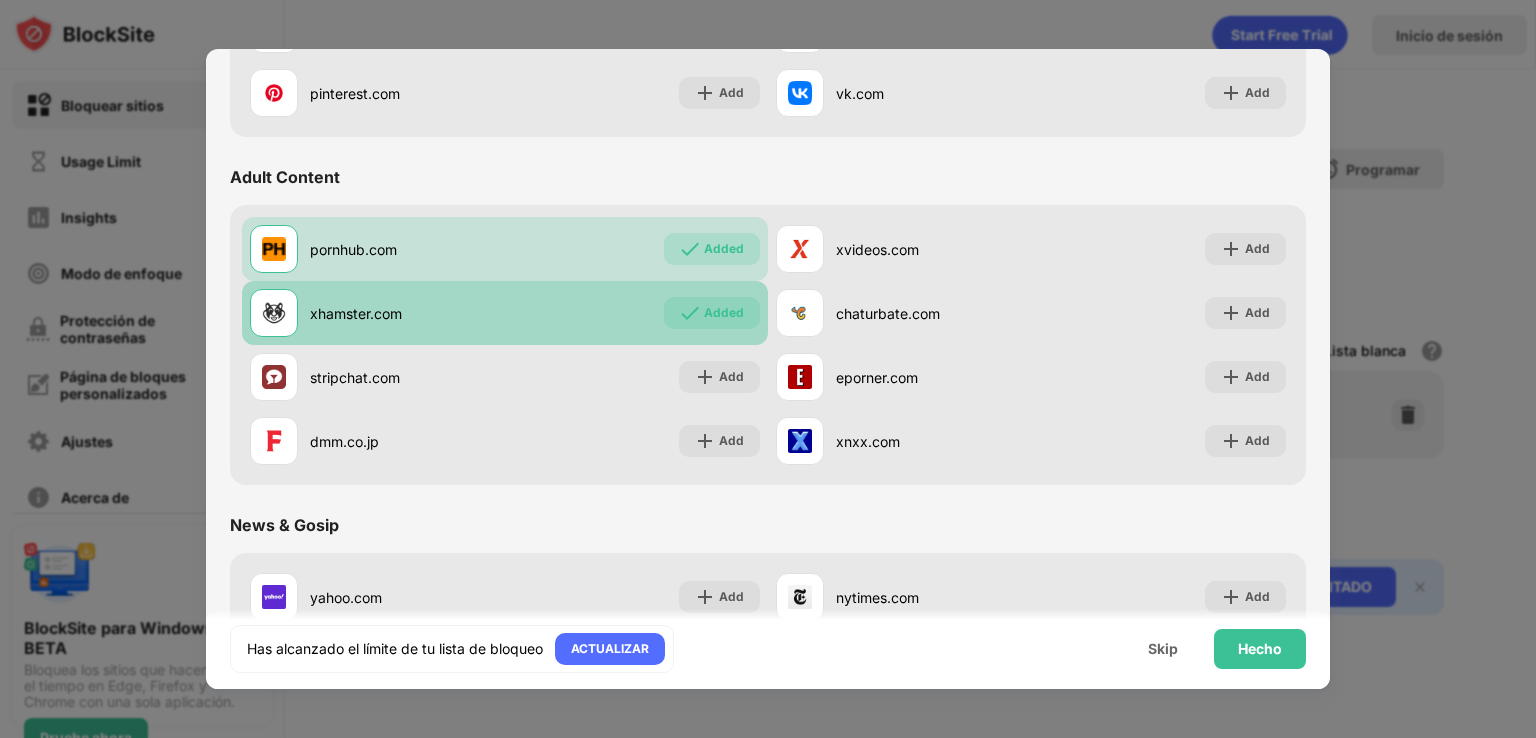 click on "Added" at bounding box center (724, 313) 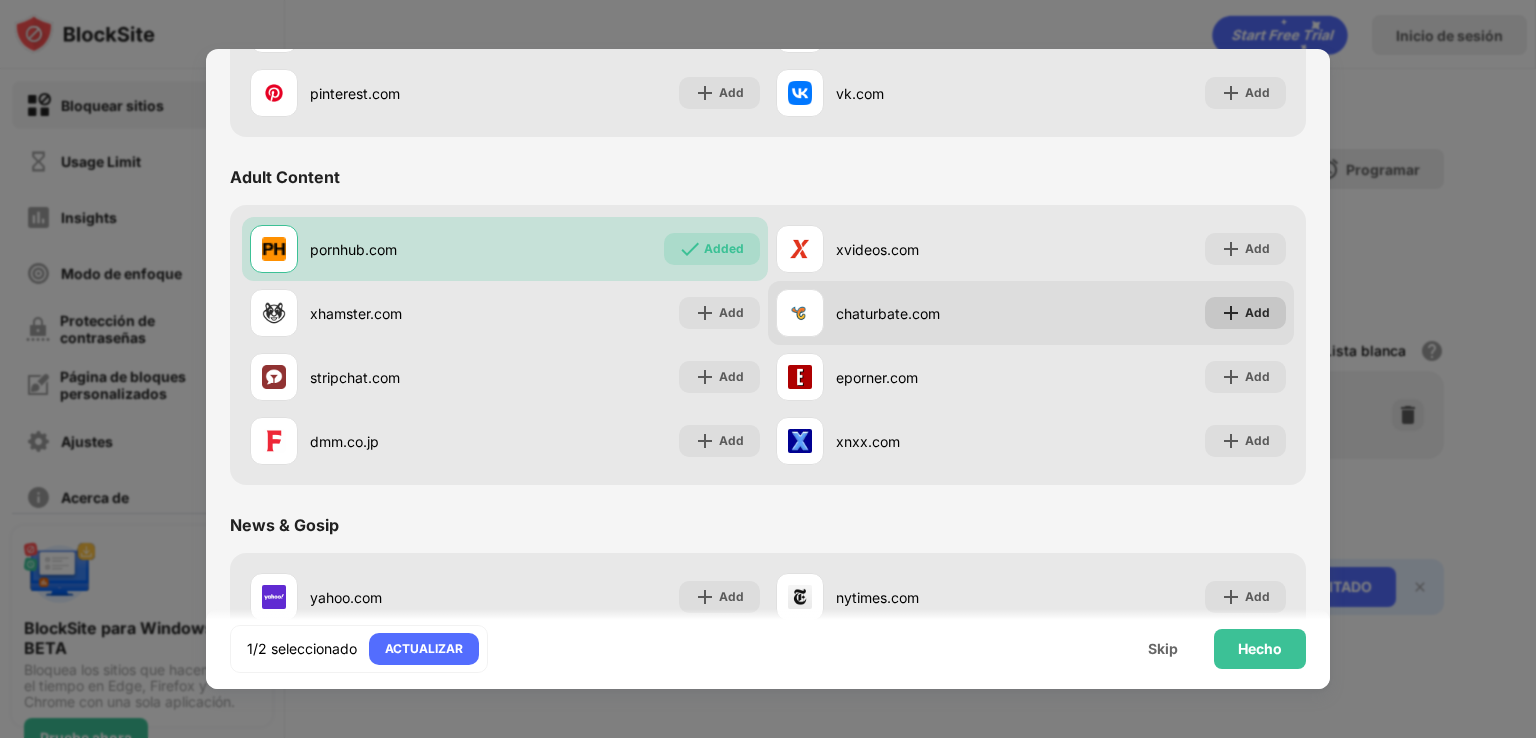 click on "Add" at bounding box center [1257, 313] 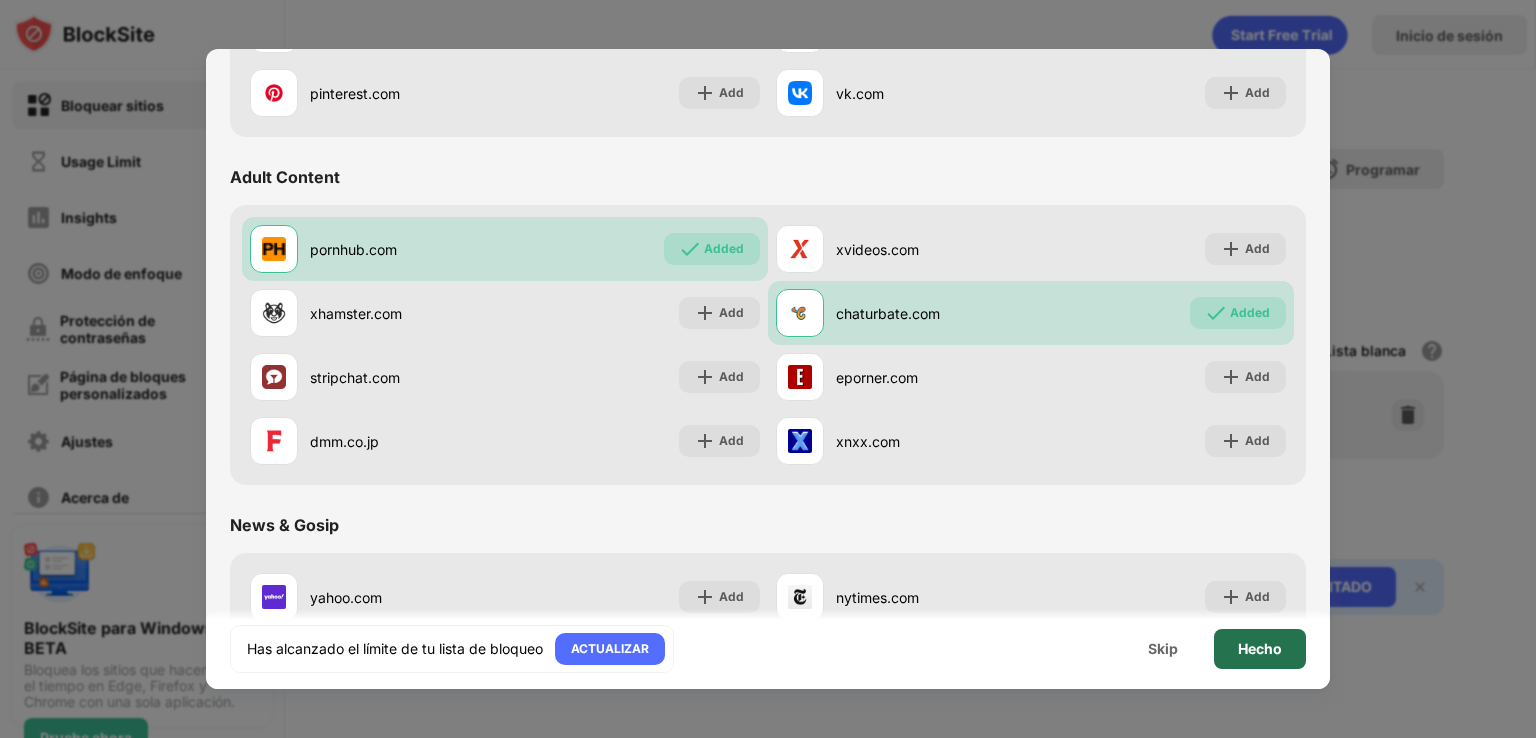 click on "Hecho" at bounding box center (1260, 649) 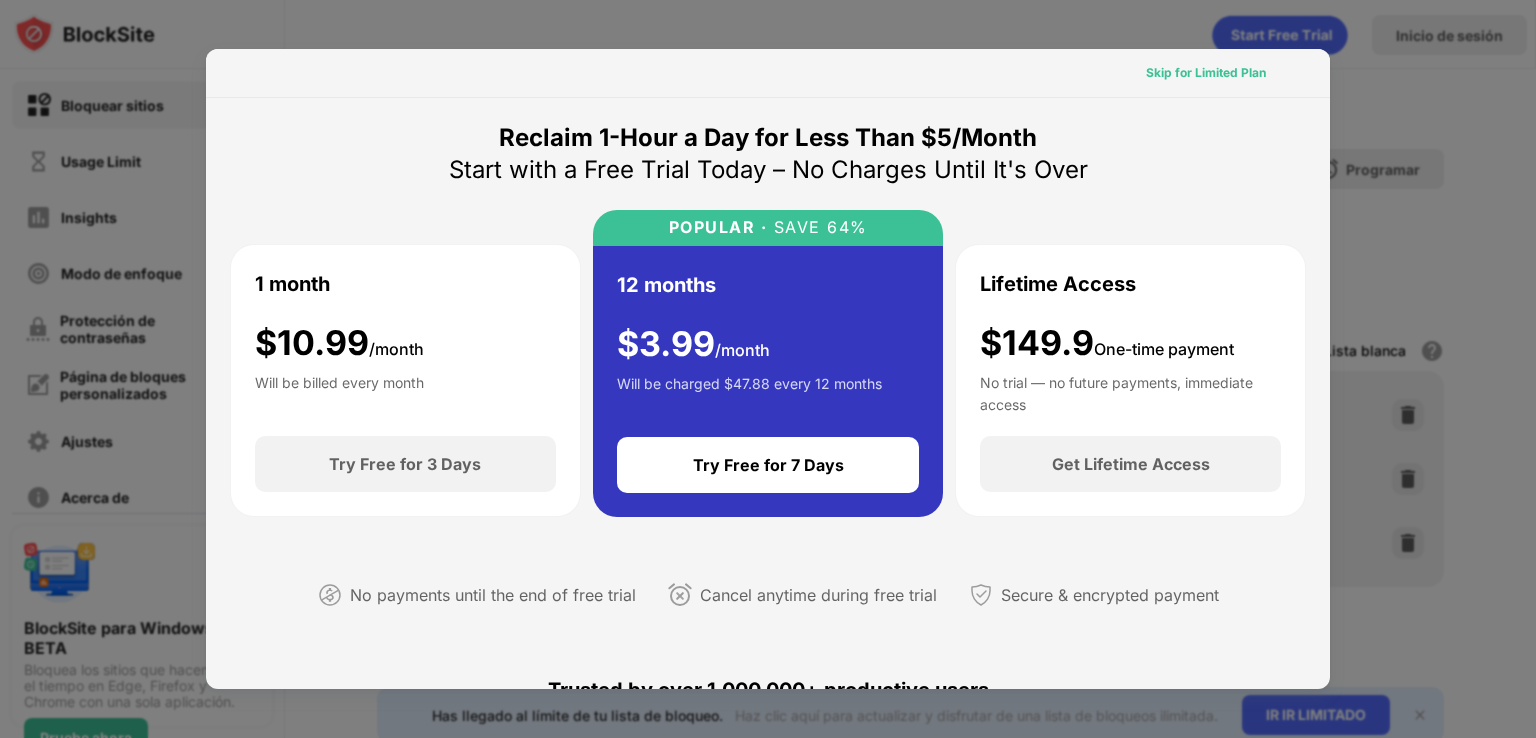 click on "Skip for Limited Plan" at bounding box center [1206, 73] 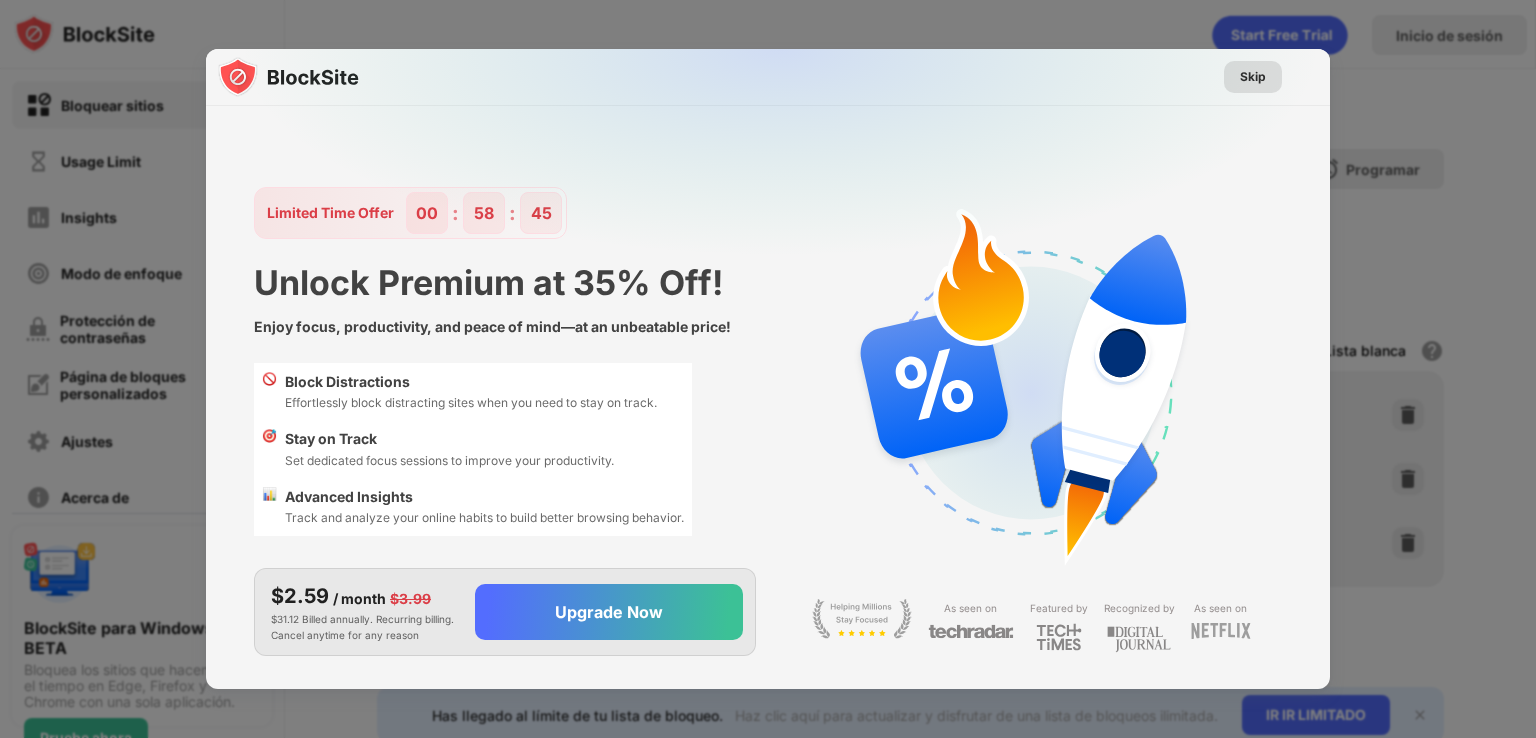 click on "Skip" at bounding box center (1253, 77) 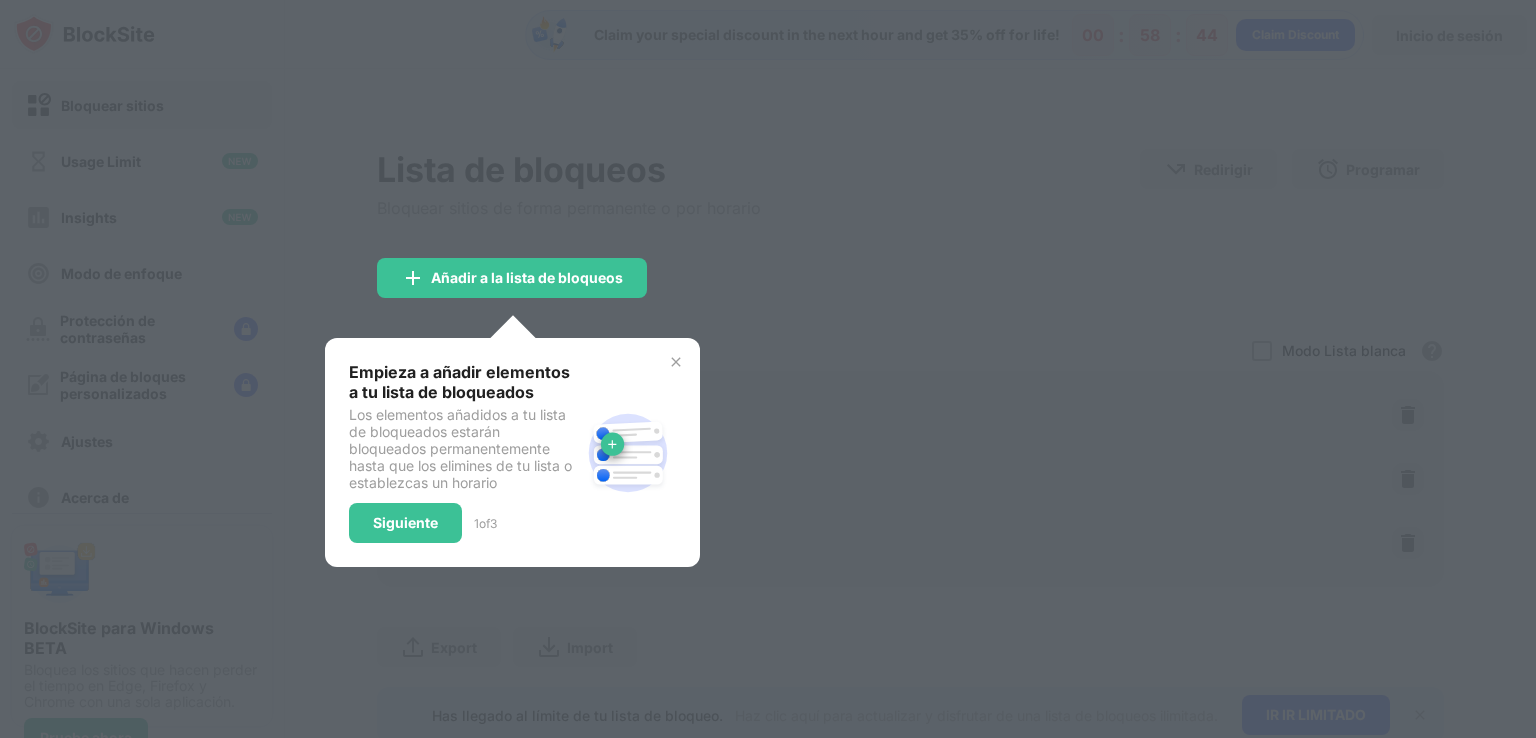 click at bounding box center (768, 369) 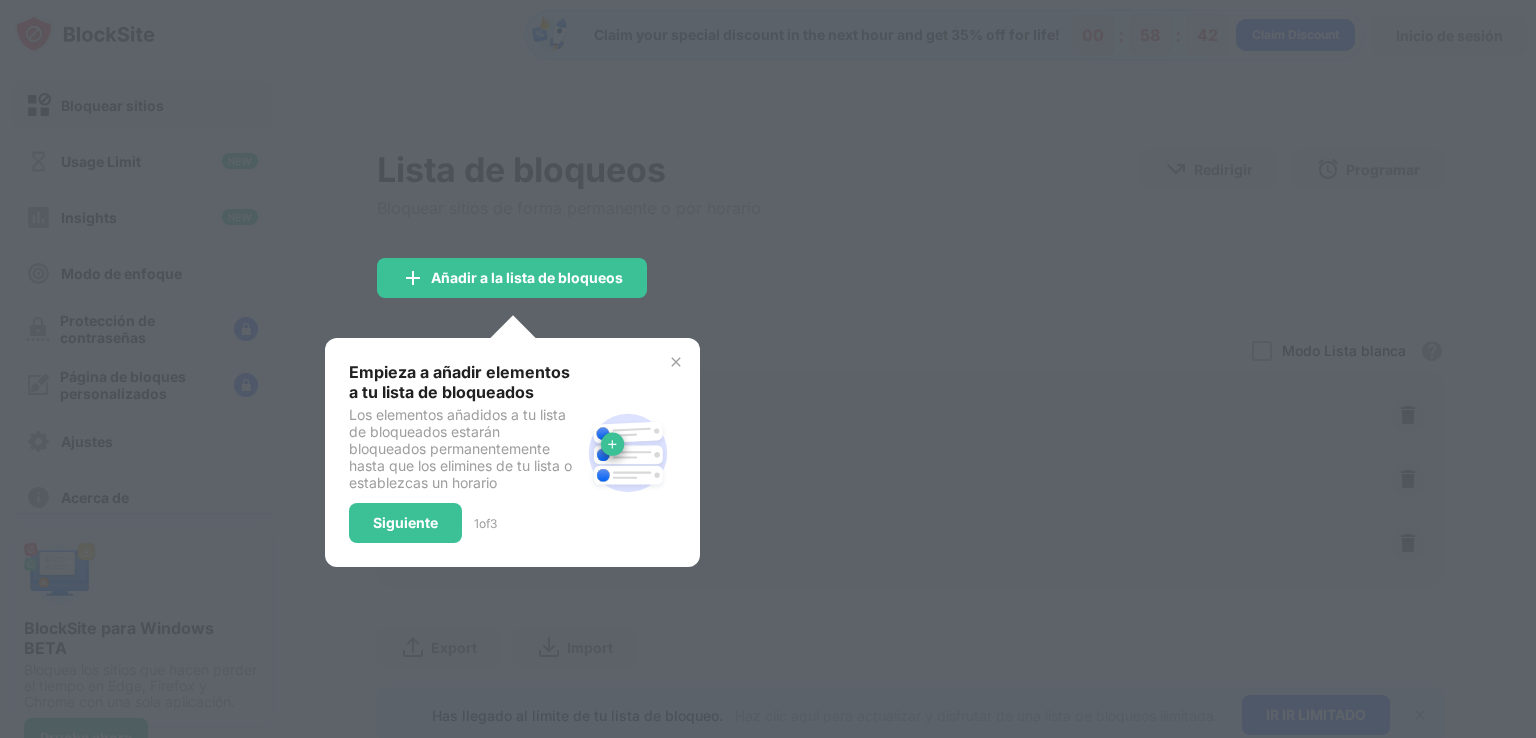 click on "Empieza a añadir elementos a tu lista de bloqueados Los elementos añadidos a tu lista de bloqueados estarán bloqueados permanentemente hasta que los elimines de tu lista o establezcas un horario Siguiente 1  of  3" at bounding box center (512, 452) 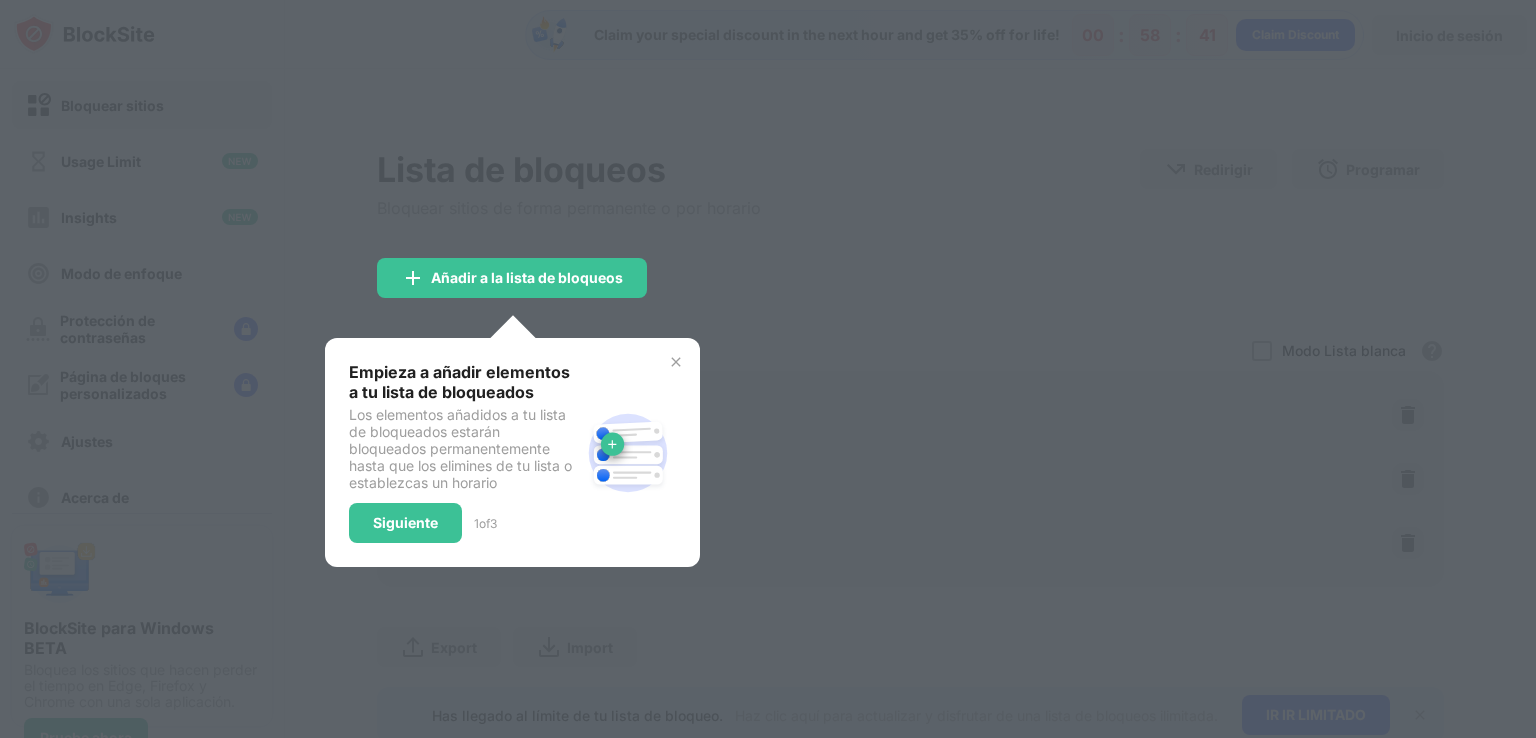 click on "Empieza a añadir elementos a tu lista de bloqueados Los elementos añadidos a tu lista de bloqueados estarán bloqueados permanentemente hasta que los elimines de tu lista o establezcas un horario Siguiente 1  of  3" at bounding box center (512, 452) 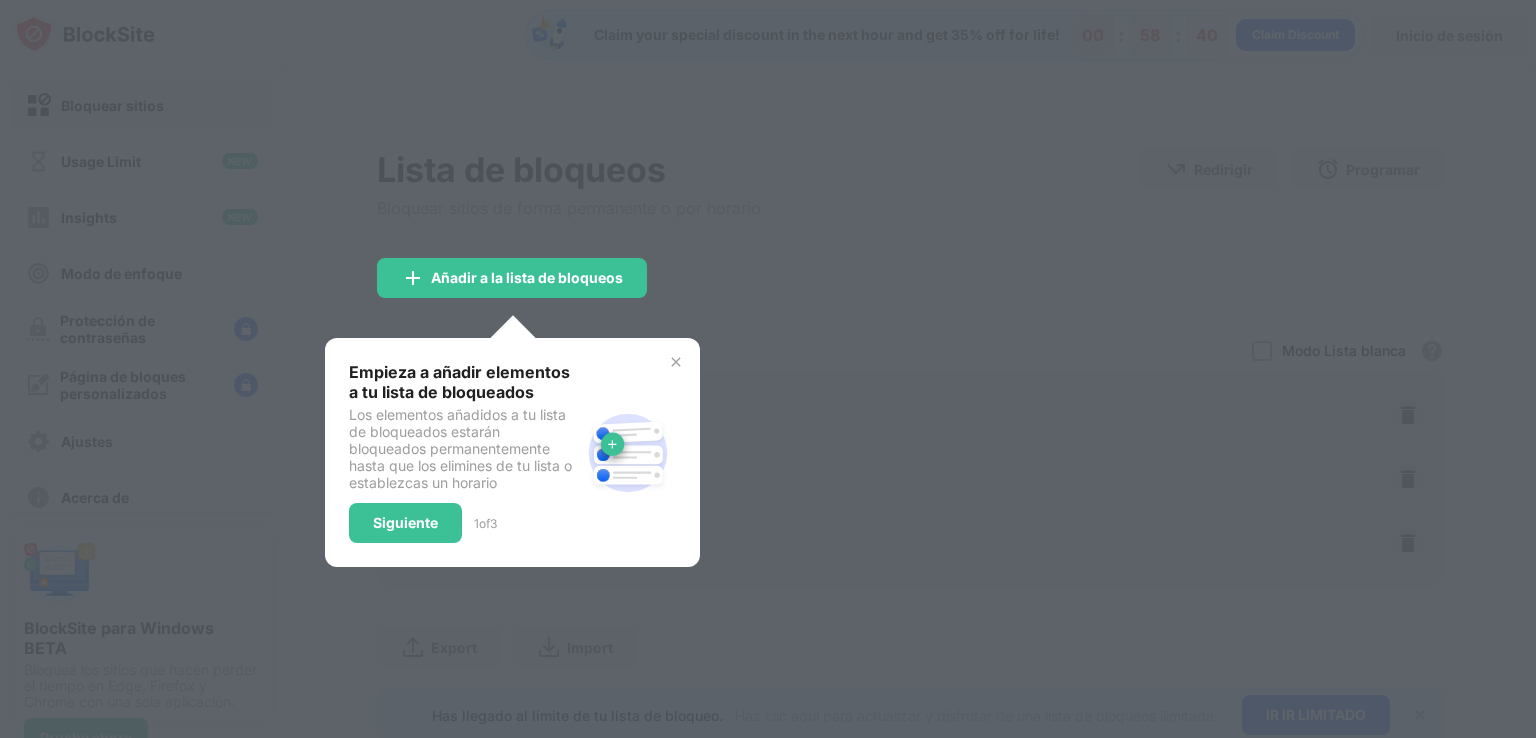 click on "Empieza a añadir elementos a tu lista de bloqueados Los elementos añadidos a tu lista de bloqueados estarán bloqueados permanentemente hasta que los elimines de tu lista o establezcas un horario Siguiente 1  of  3" at bounding box center [512, 452] 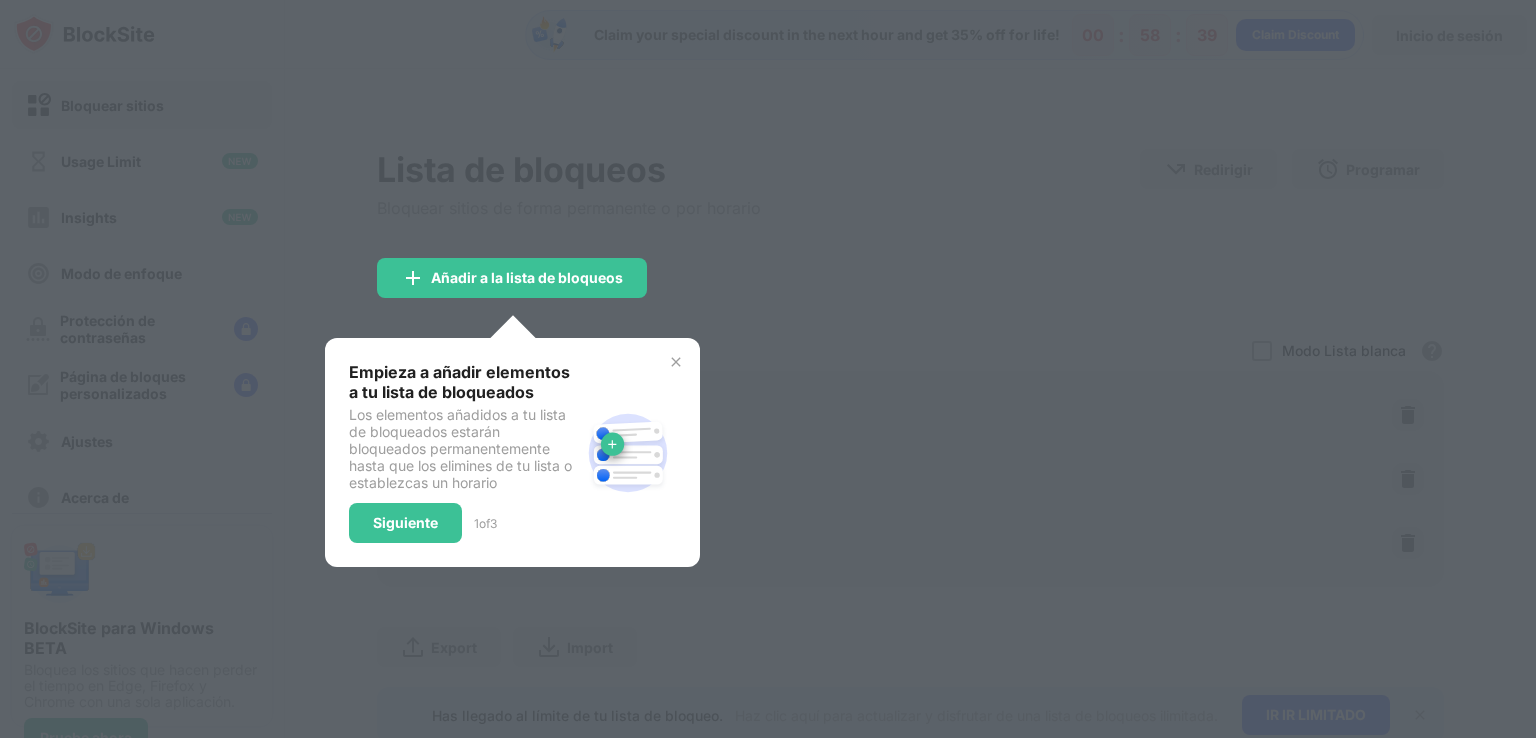 click at bounding box center (676, 362) 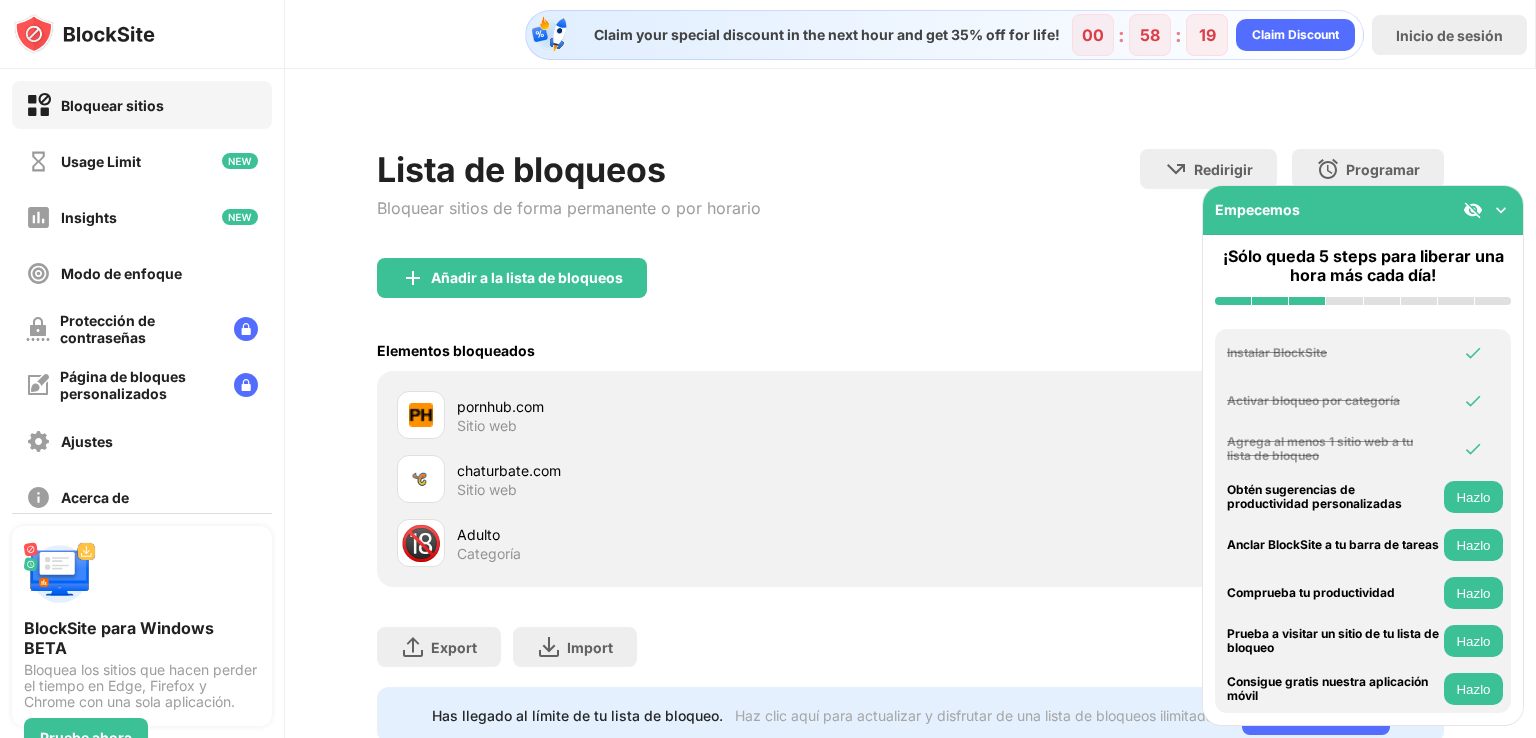 click on "Hazlo" at bounding box center (1473, 641) 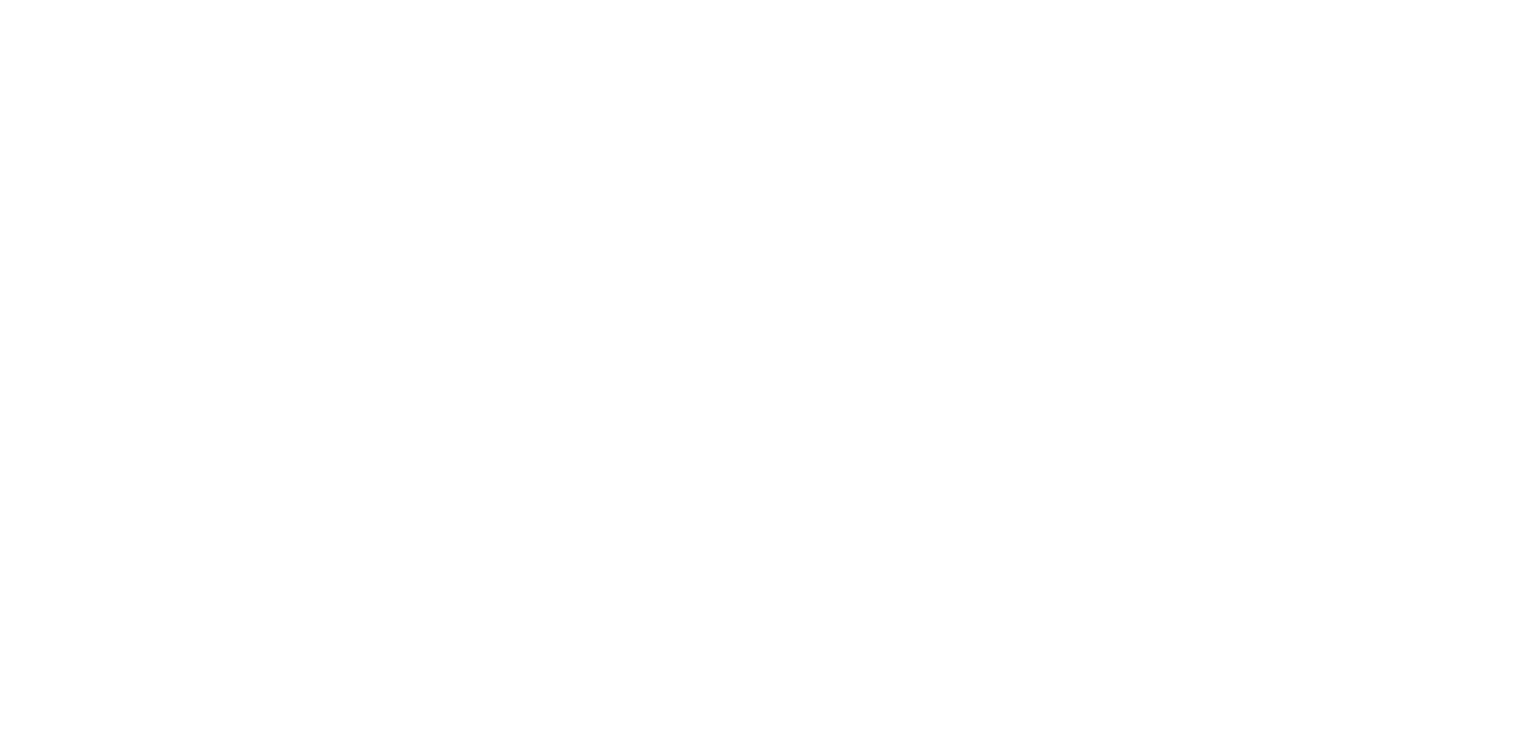 scroll, scrollTop: 0, scrollLeft: 0, axis: both 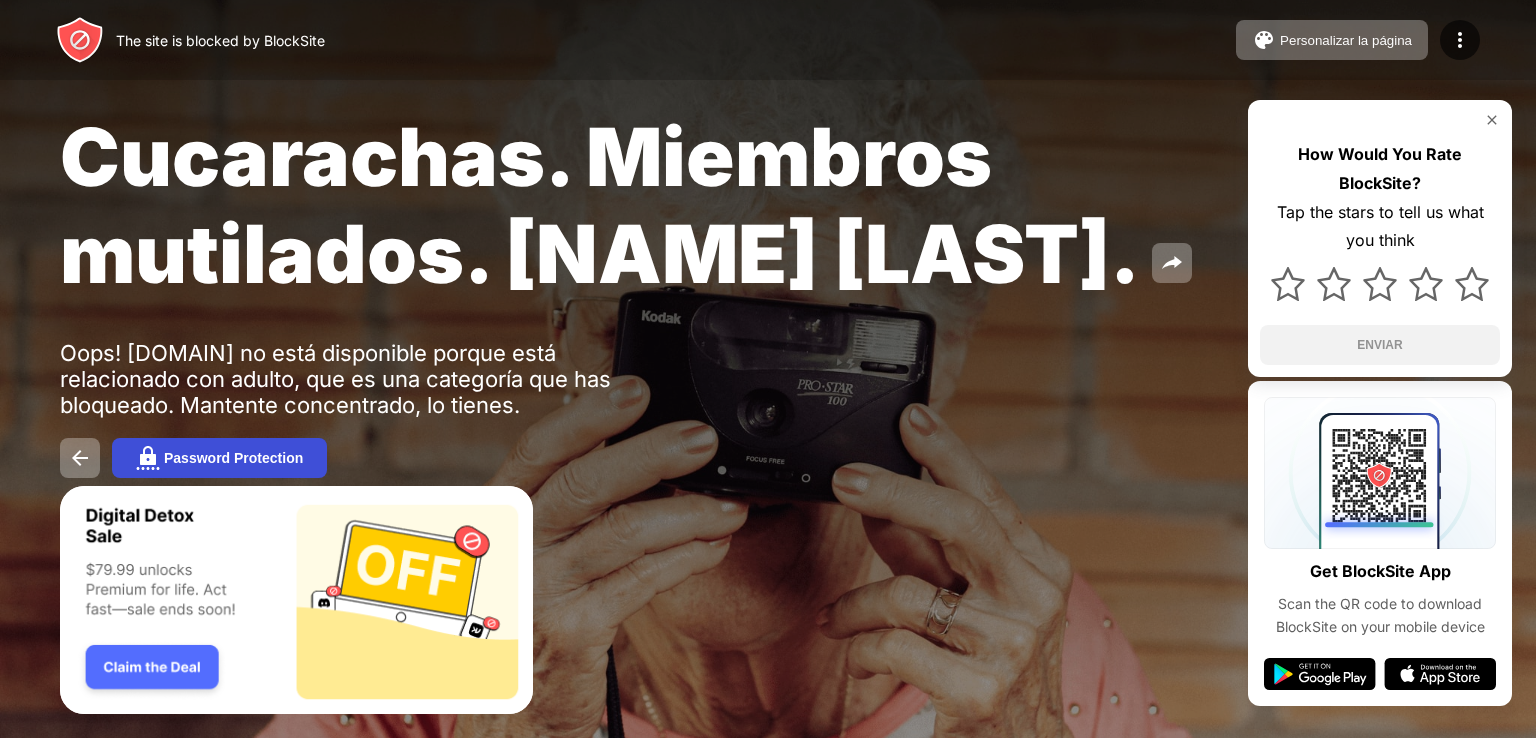 click on "Password Protection" at bounding box center [233, 458] 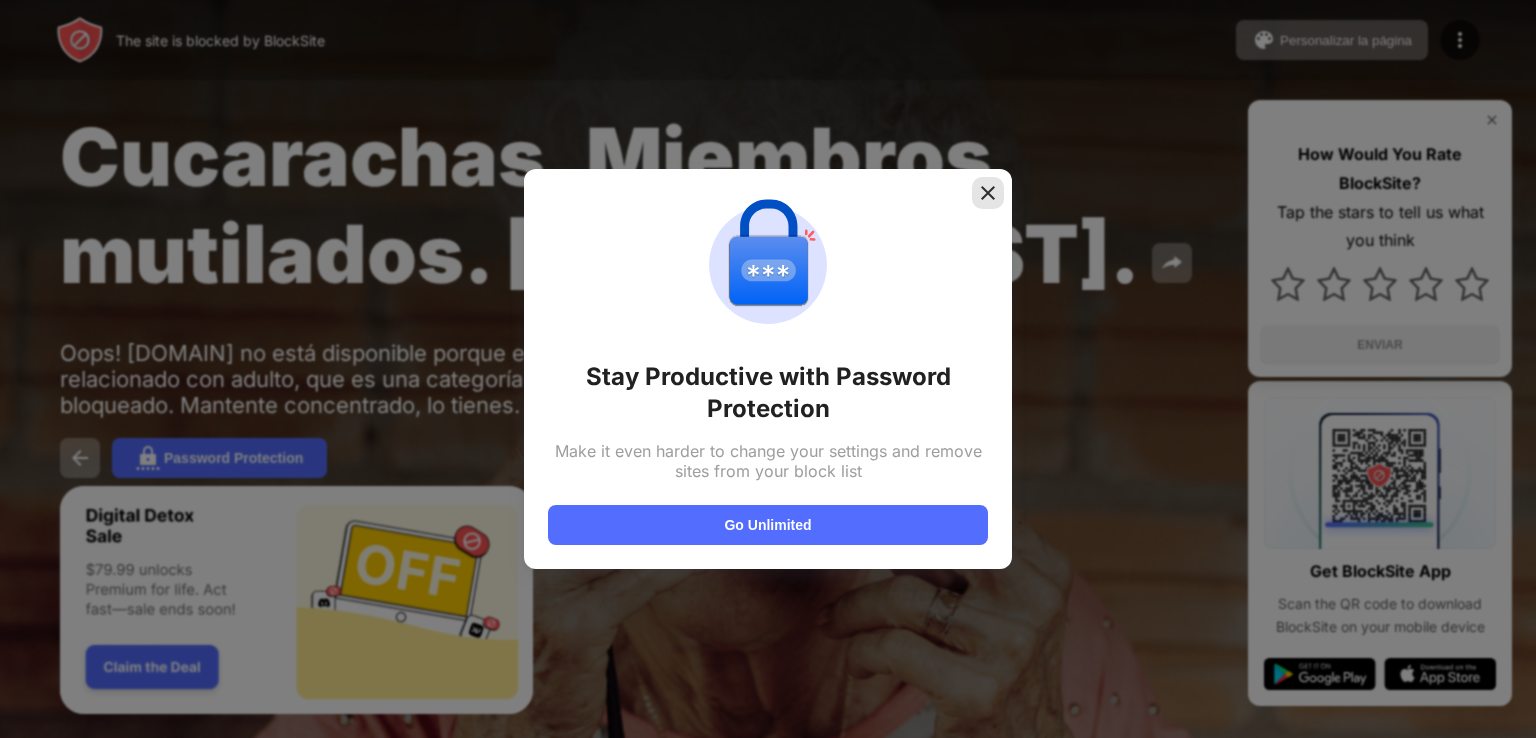 click at bounding box center [988, 193] 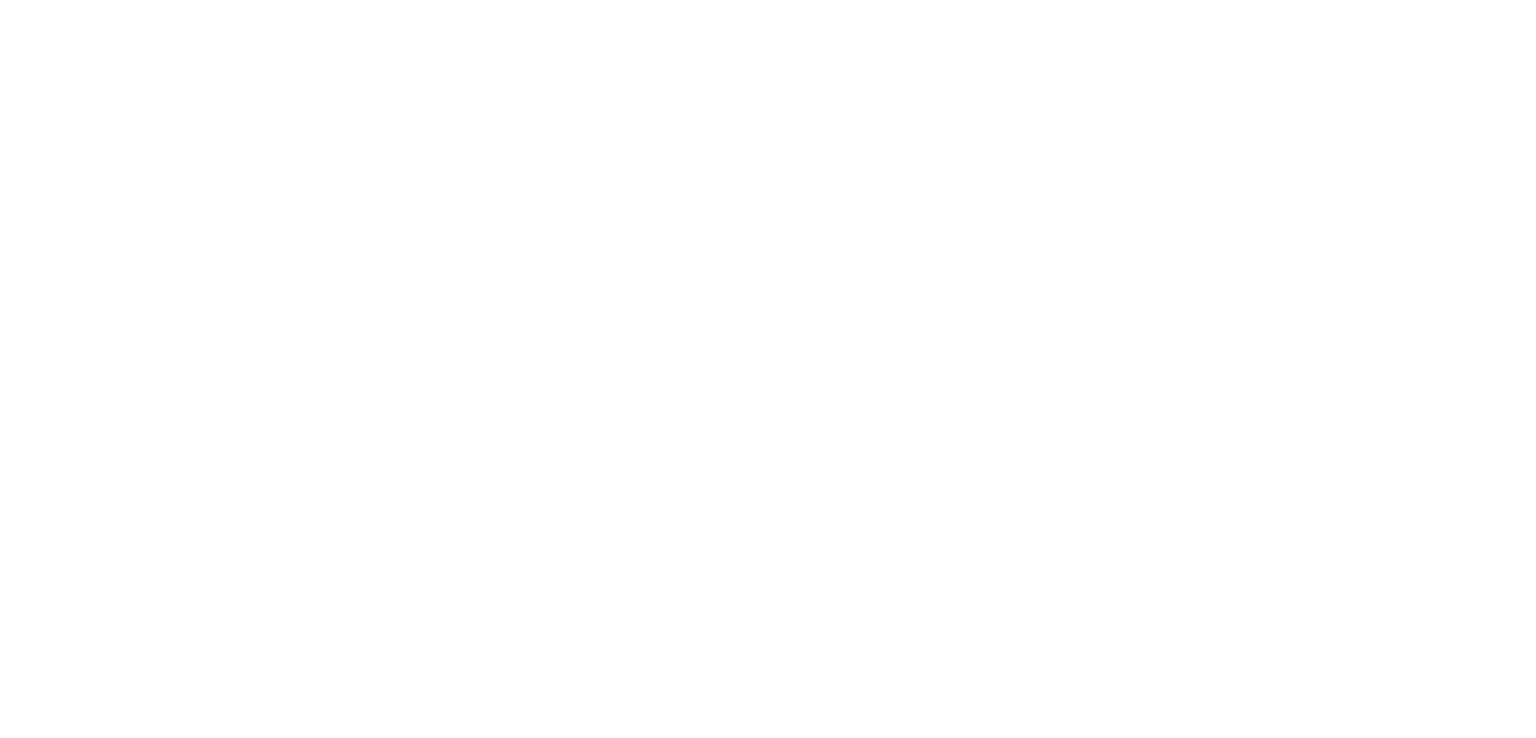 scroll, scrollTop: 0, scrollLeft: 0, axis: both 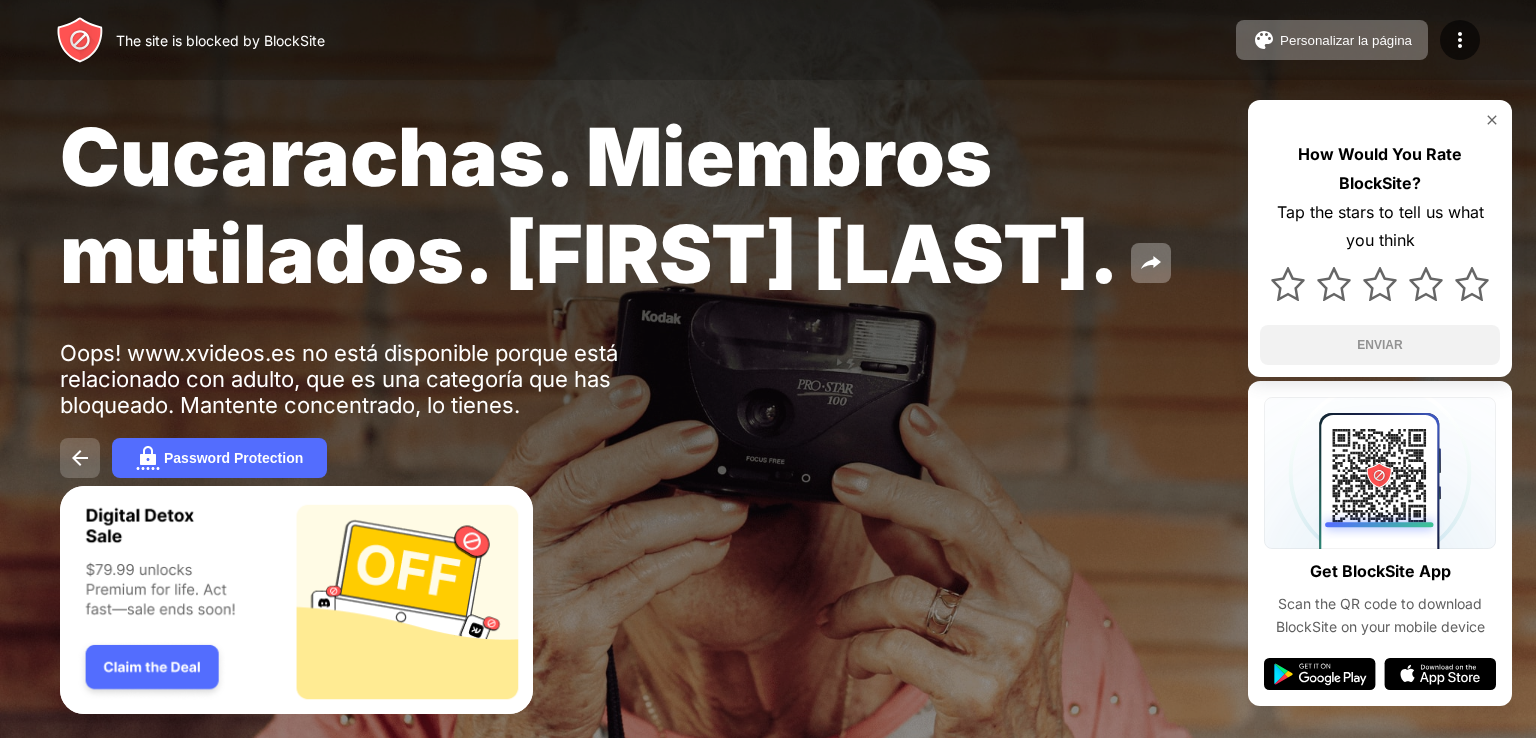 click at bounding box center (80, 458) 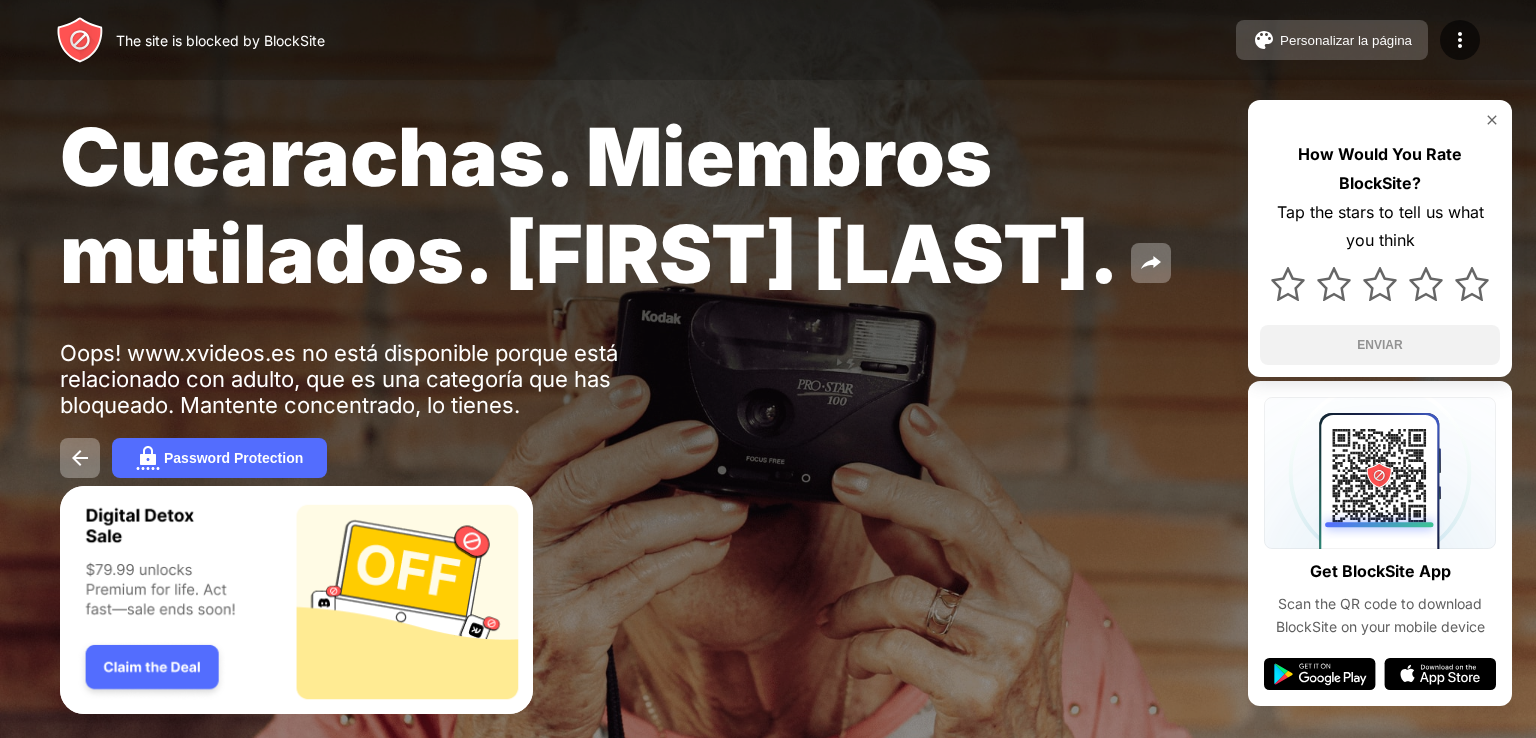 click on "Personalizar la página" at bounding box center (1346, 40) 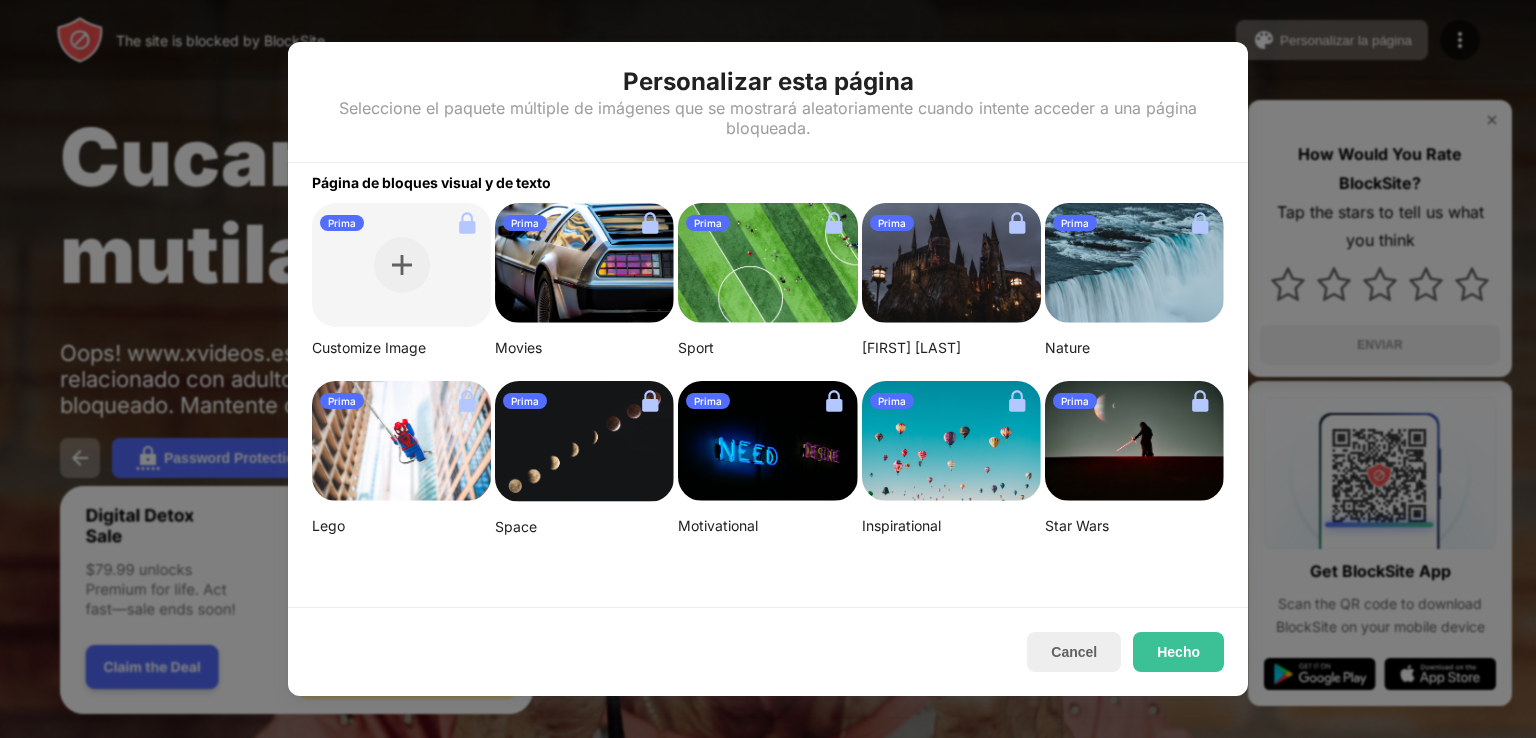 click at bounding box center (584, 263) 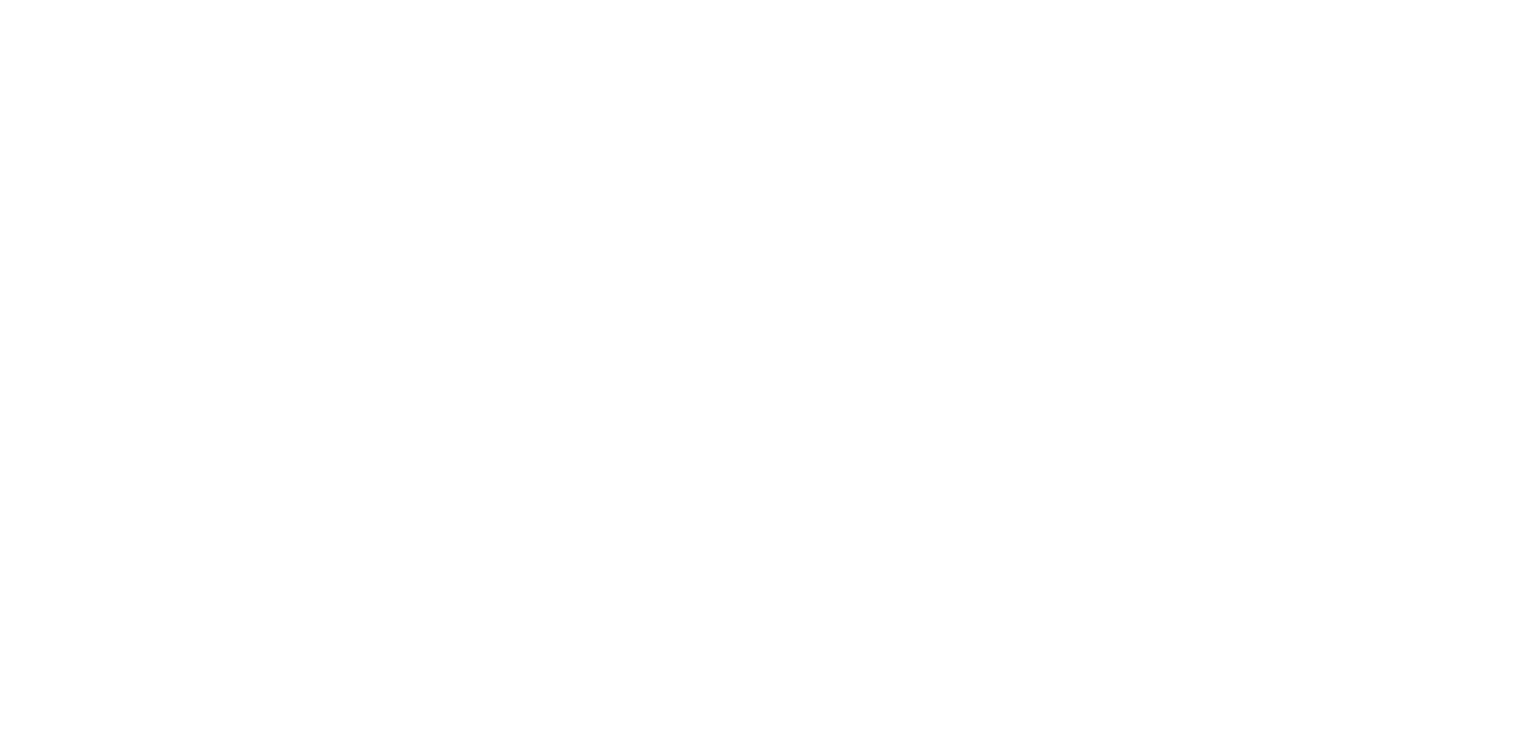 scroll, scrollTop: 0, scrollLeft: 0, axis: both 